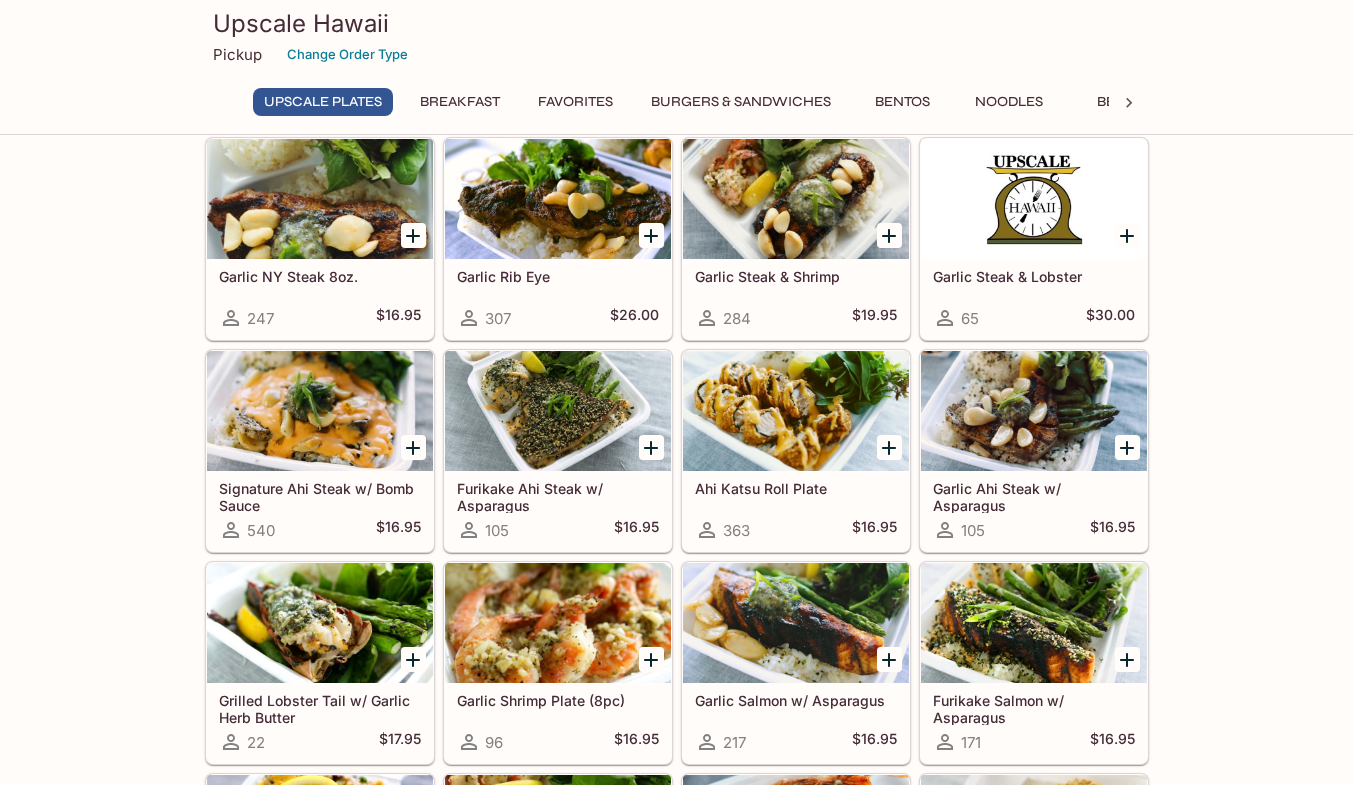 scroll, scrollTop: 8, scrollLeft: 0, axis: vertical 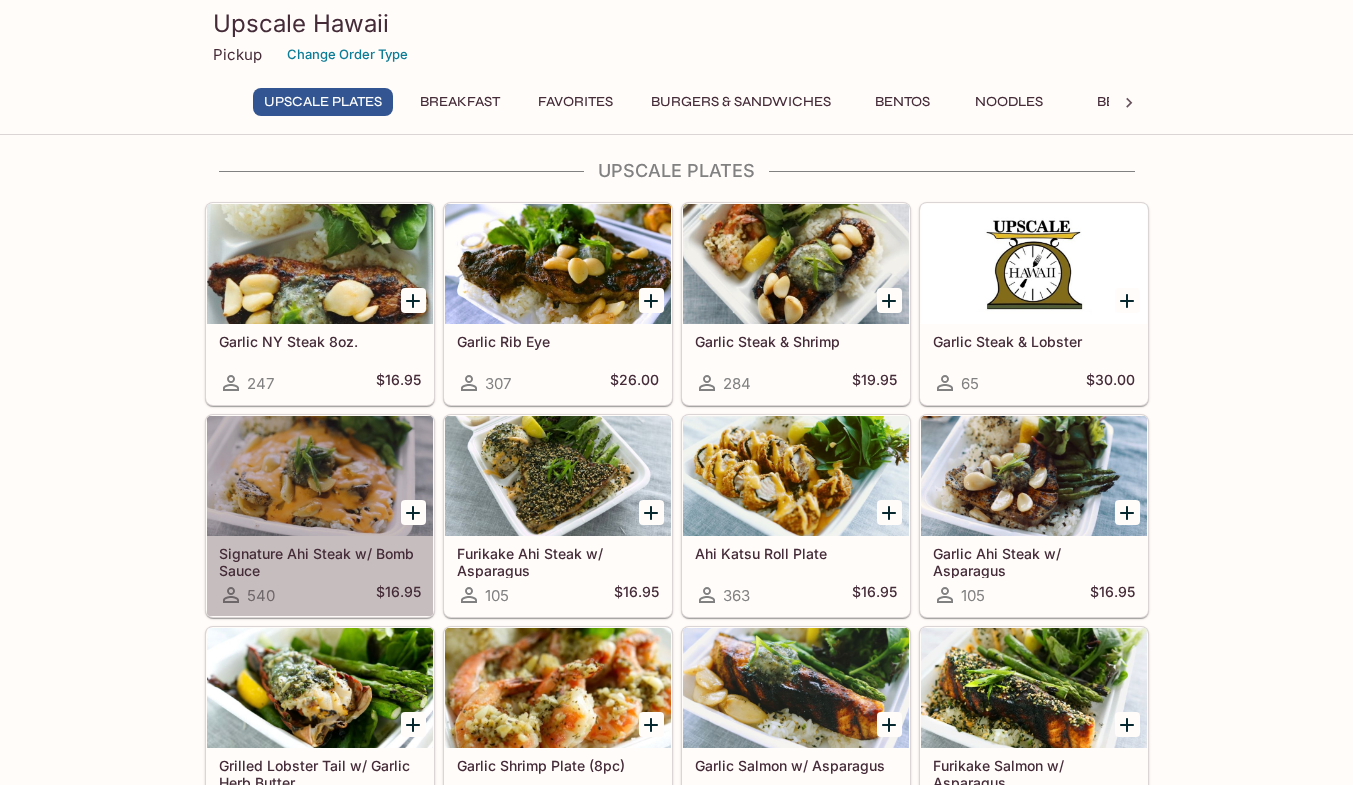 click at bounding box center (320, 476) 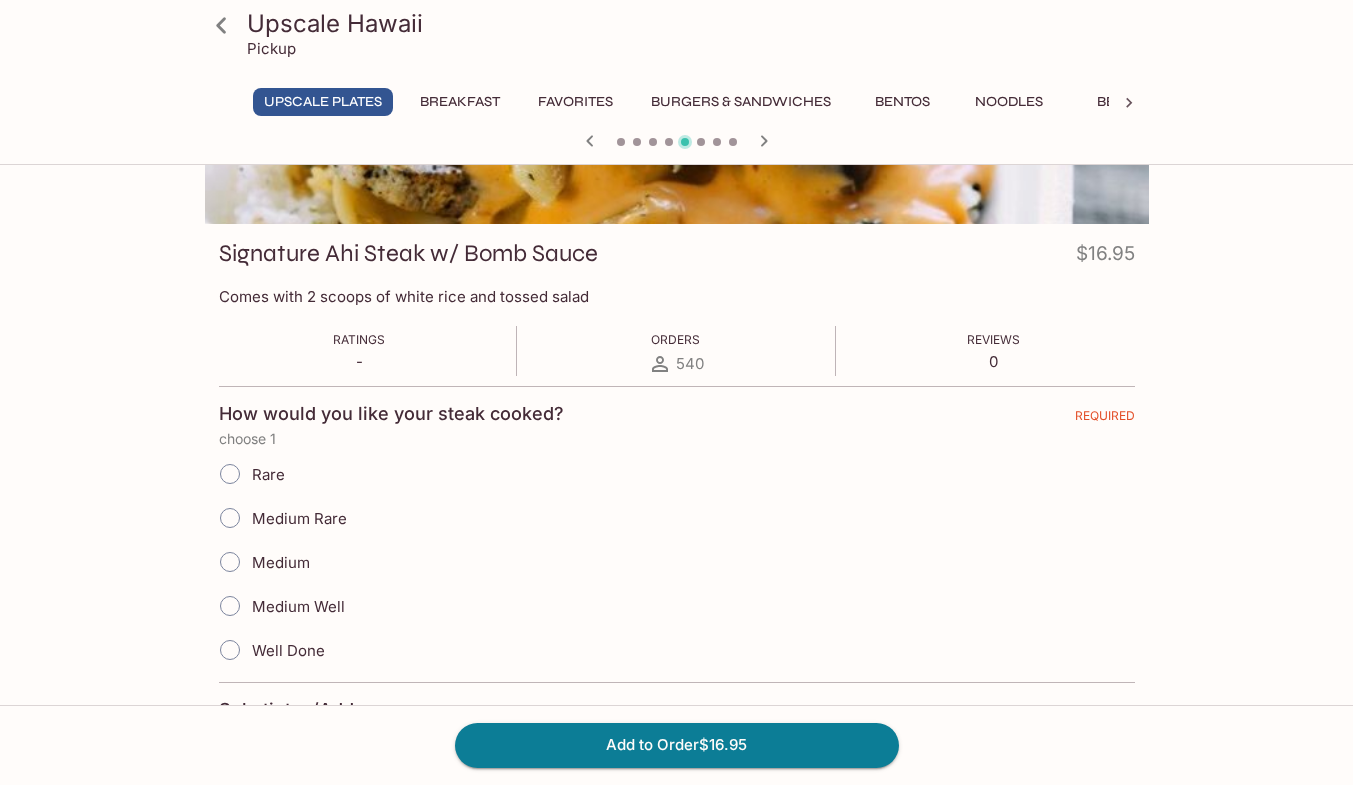 scroll, scrollTop: 0, scrollLeft: 0, axis: both 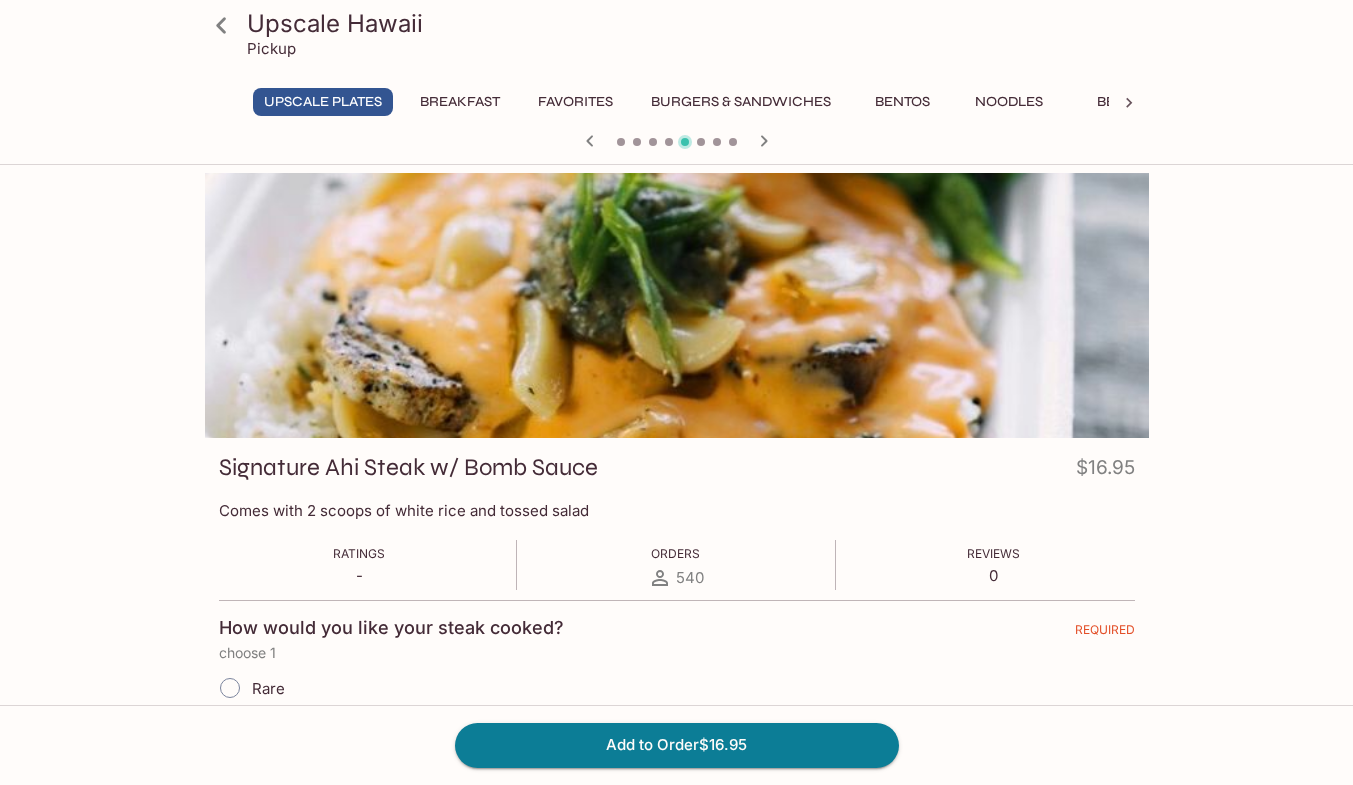 click 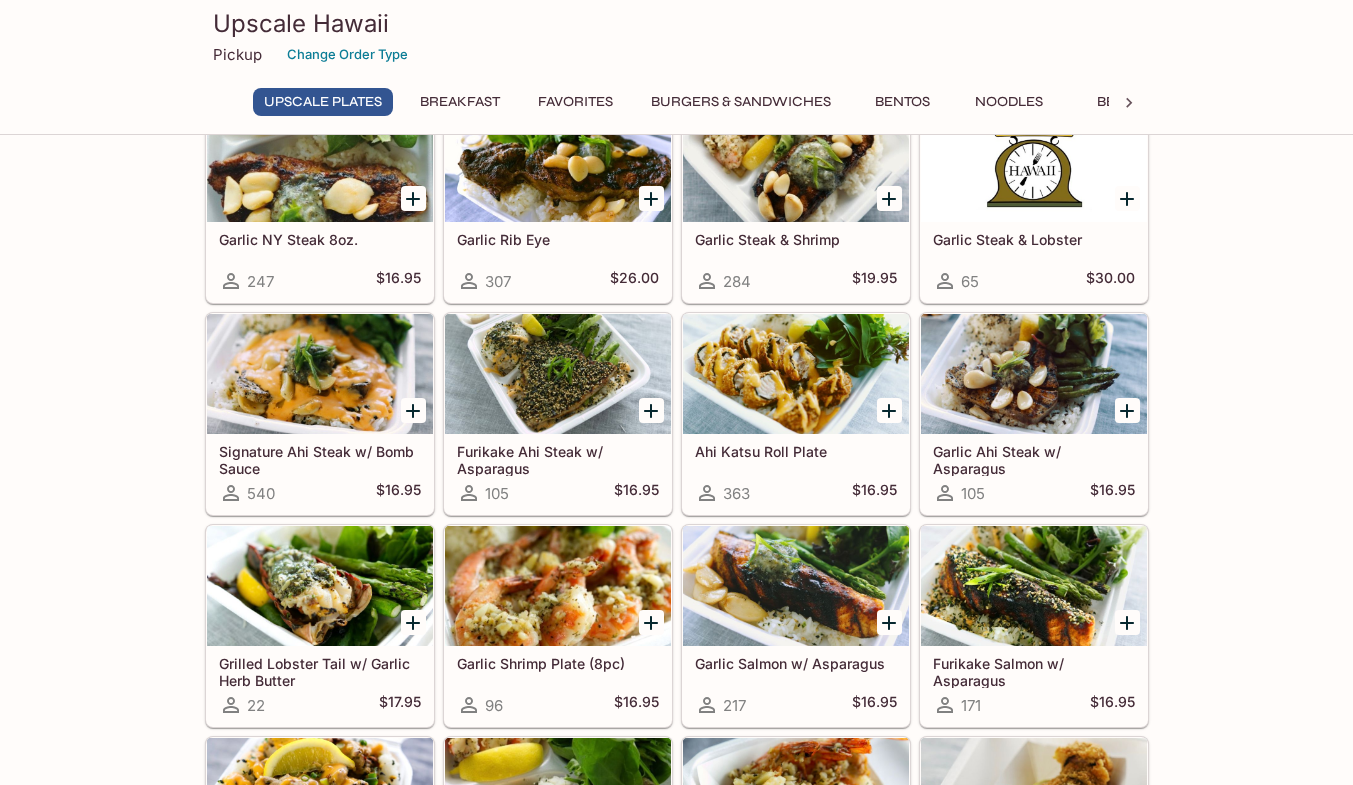scroll, scrollTop: 0, scrollLeft: 0, axis: both 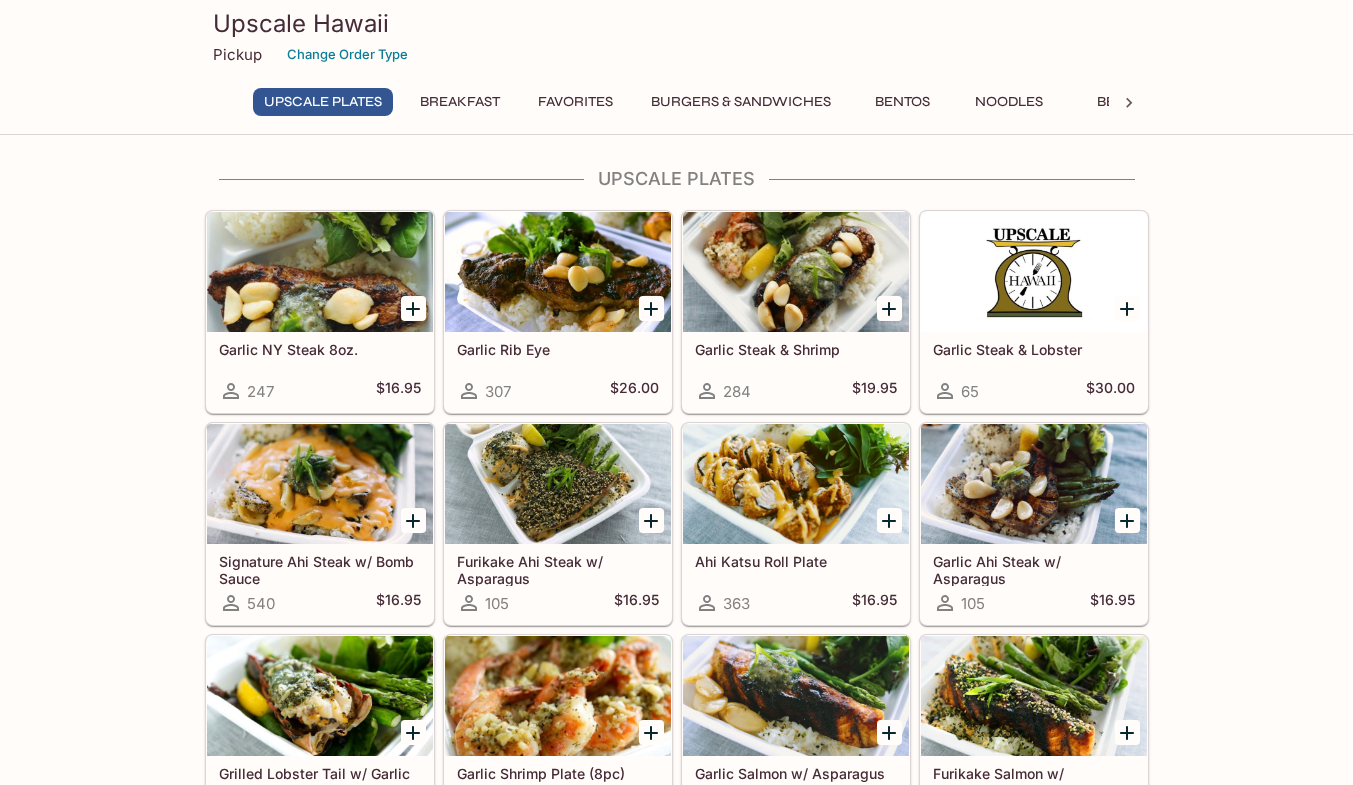 click at bounding box center [1034, 272] 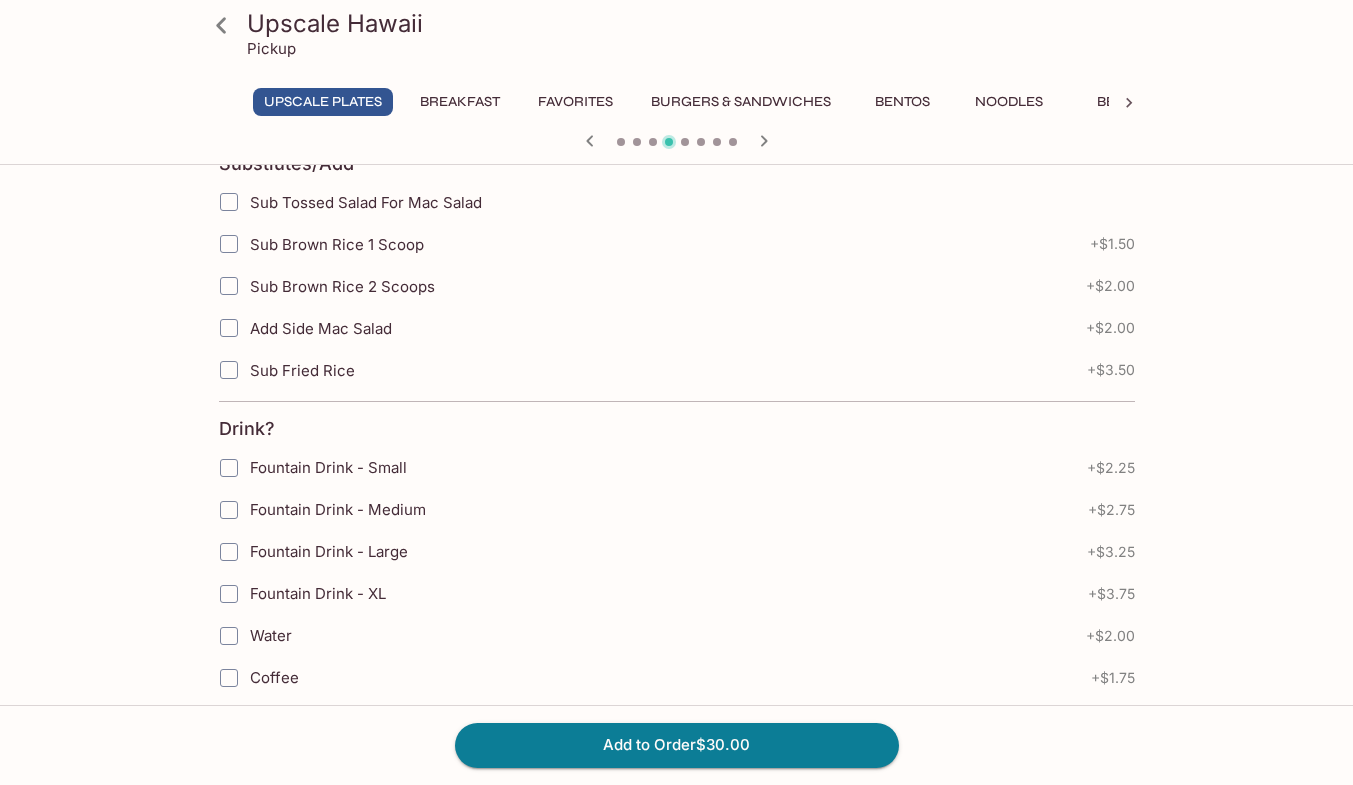 scroll, scrollTop: 750, scrollLeft: 0, axis: vertical 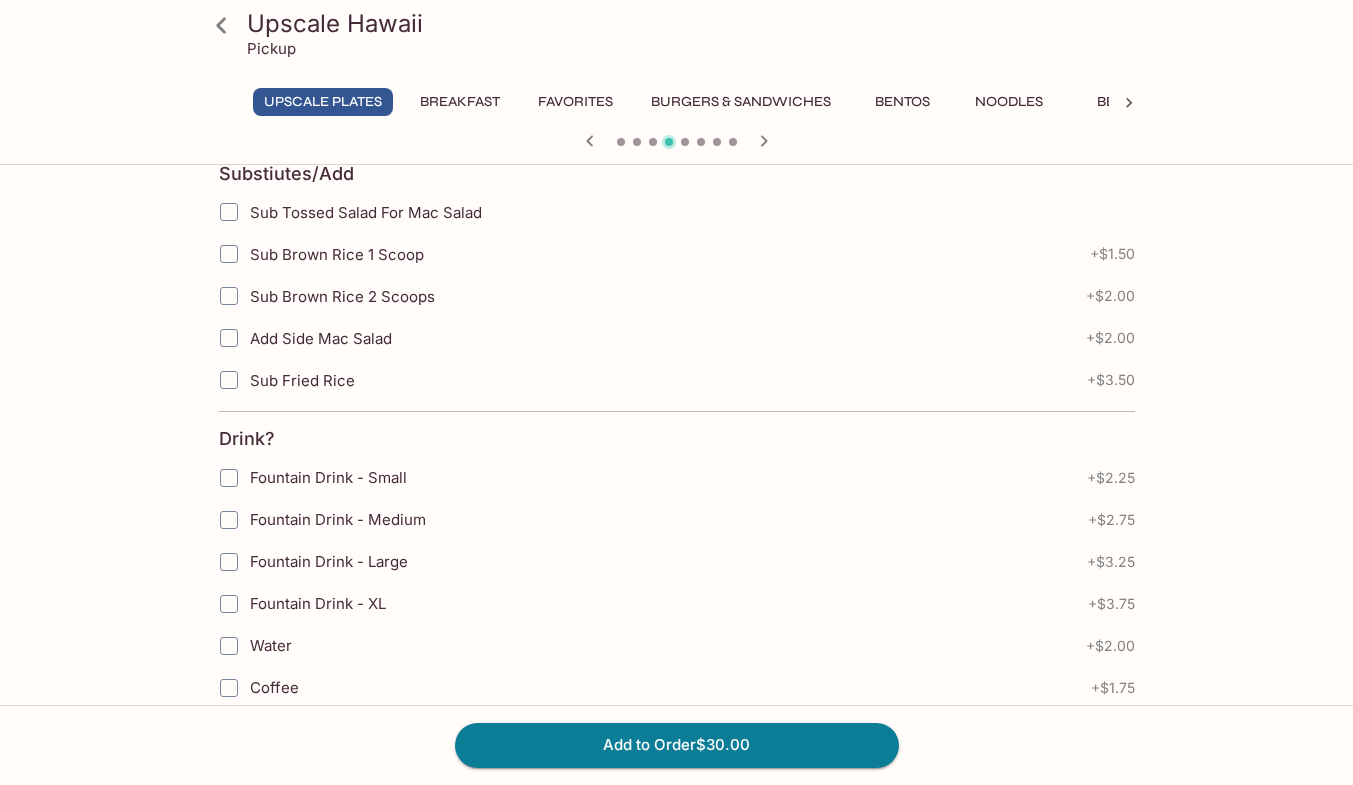 click 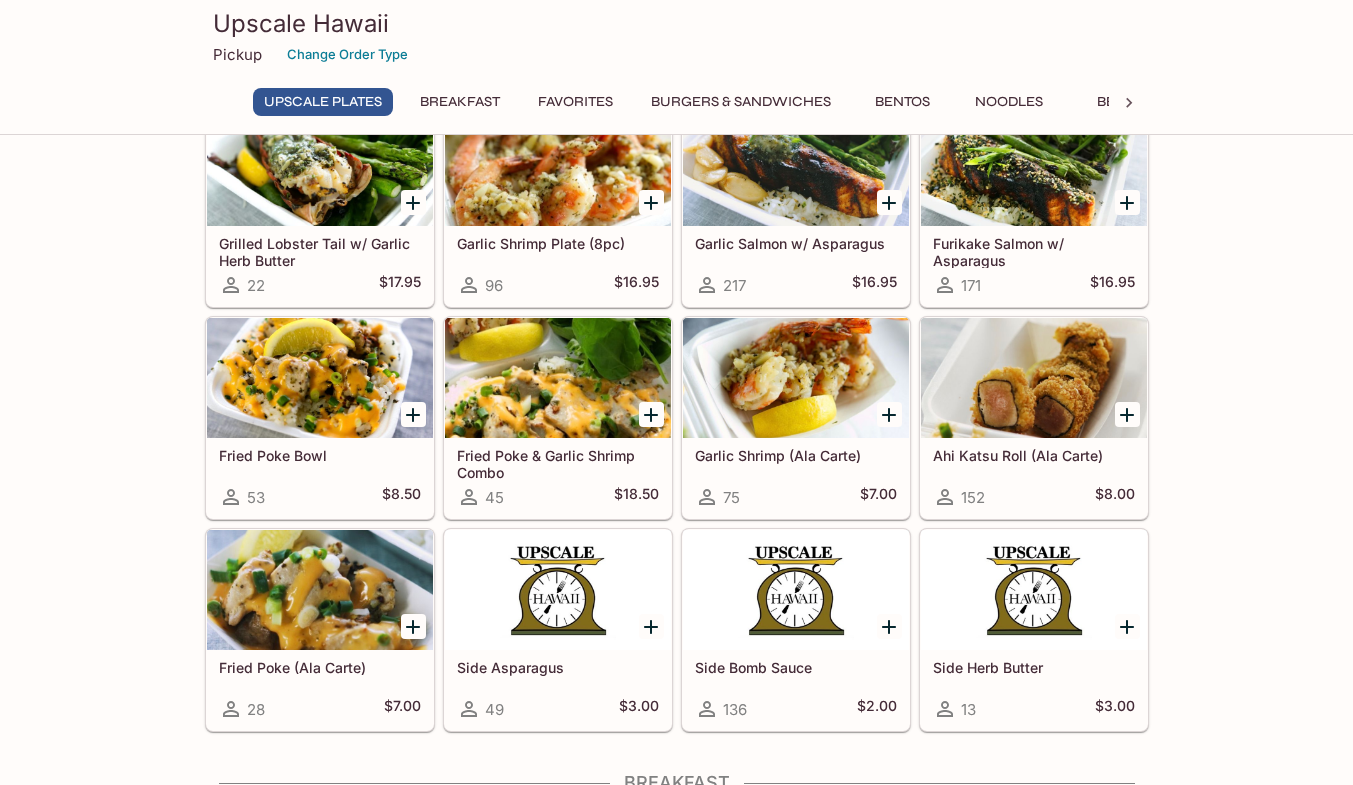scroll, scrollTop: 522, scrollLeft: 0, axis: vertical 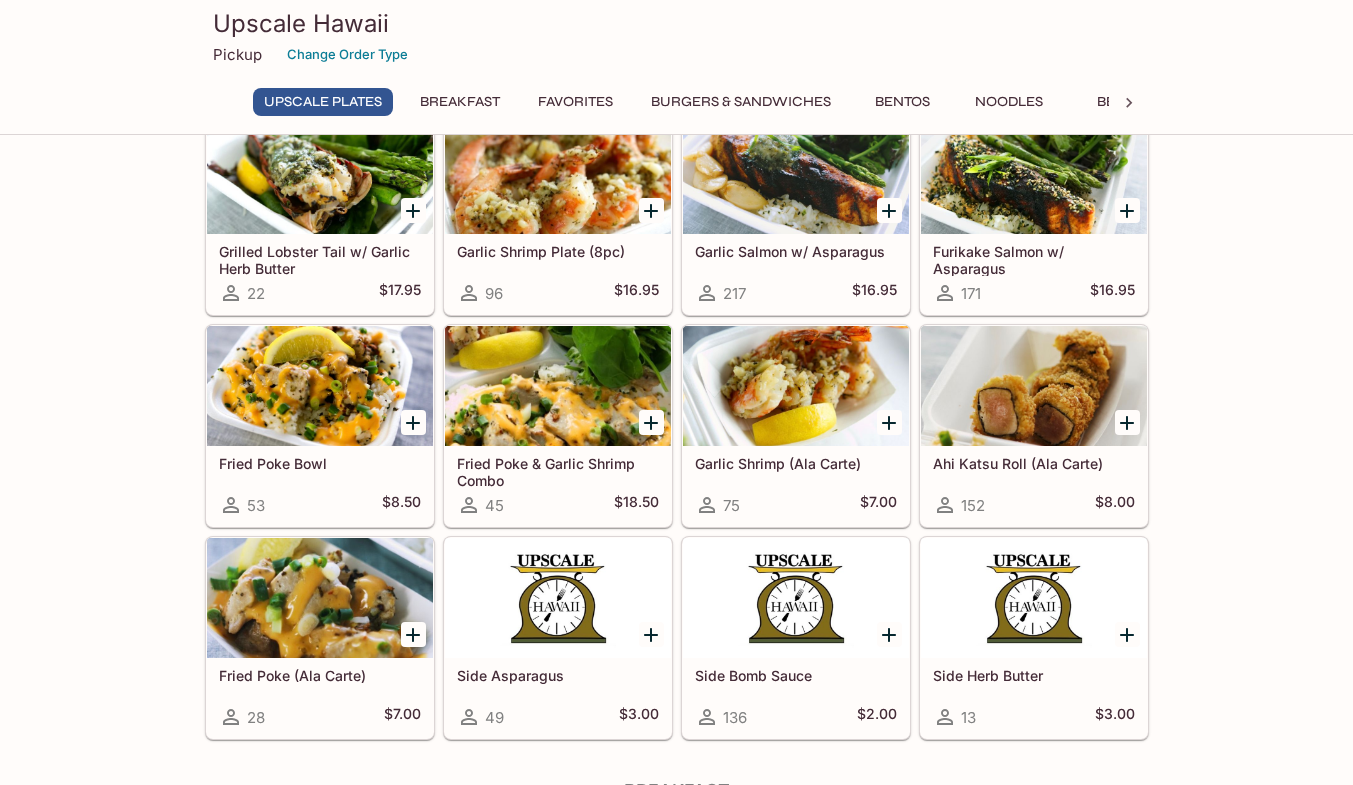 click at bounding box center [1034, 386] 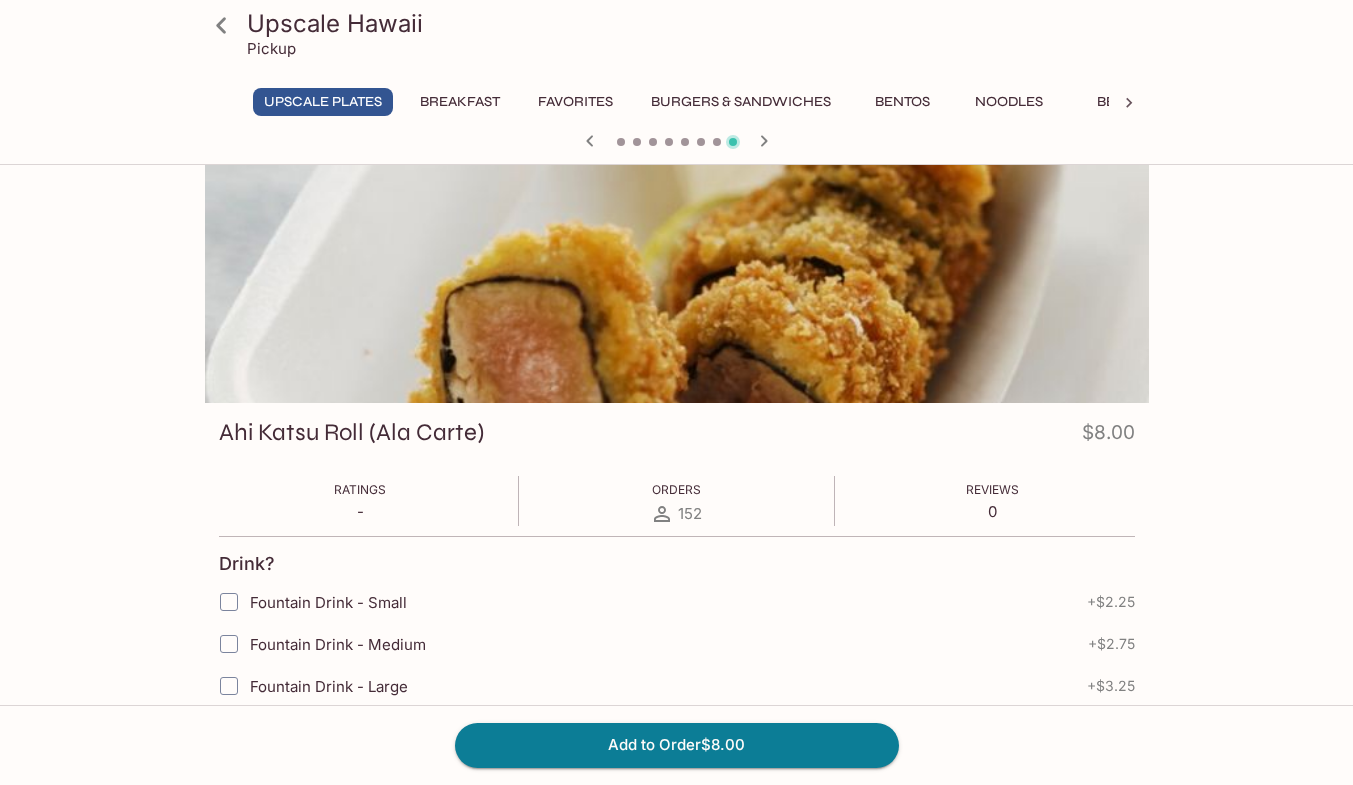 scroll, scrollTop: 0, scrollLeft: 0, axis: both 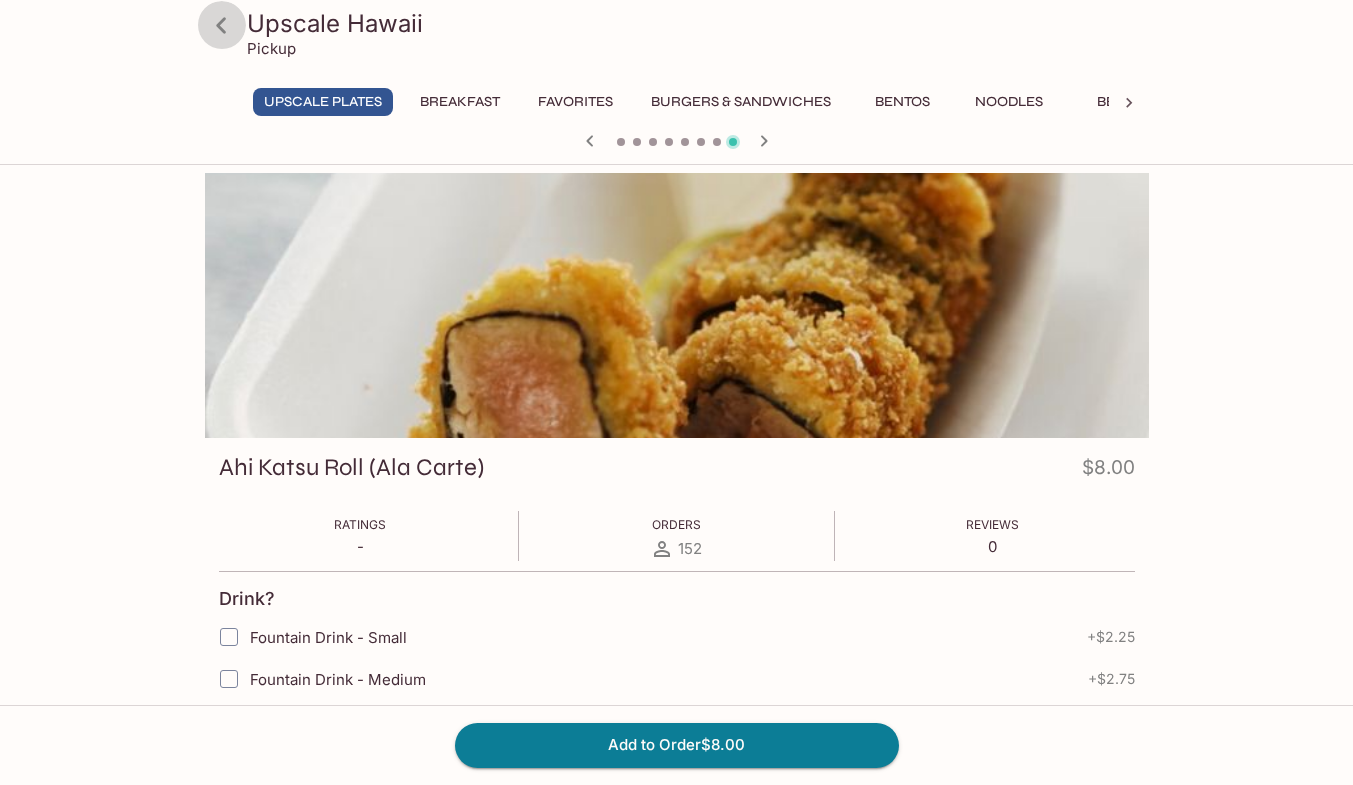 click 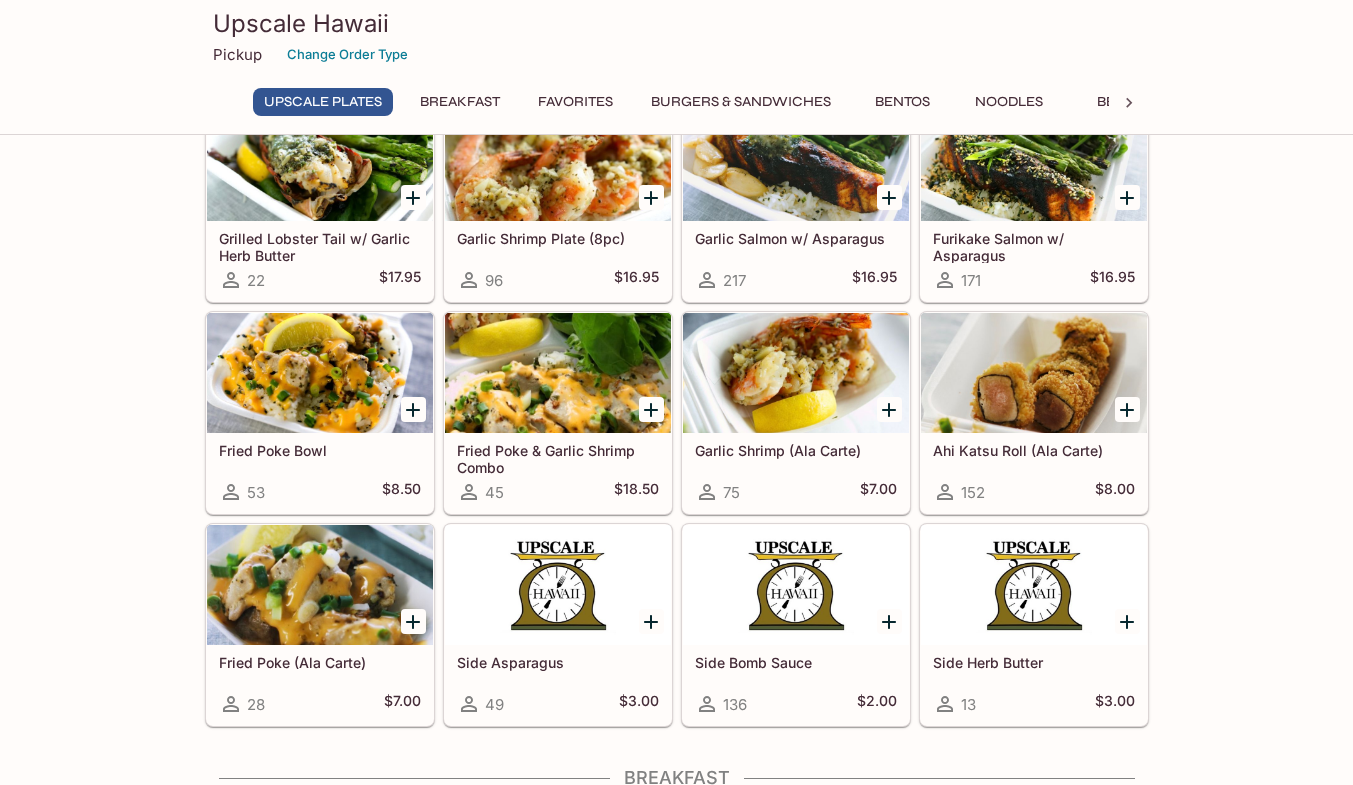 scroll, scrollTop: 0, scrollLeft: 0, axis: both 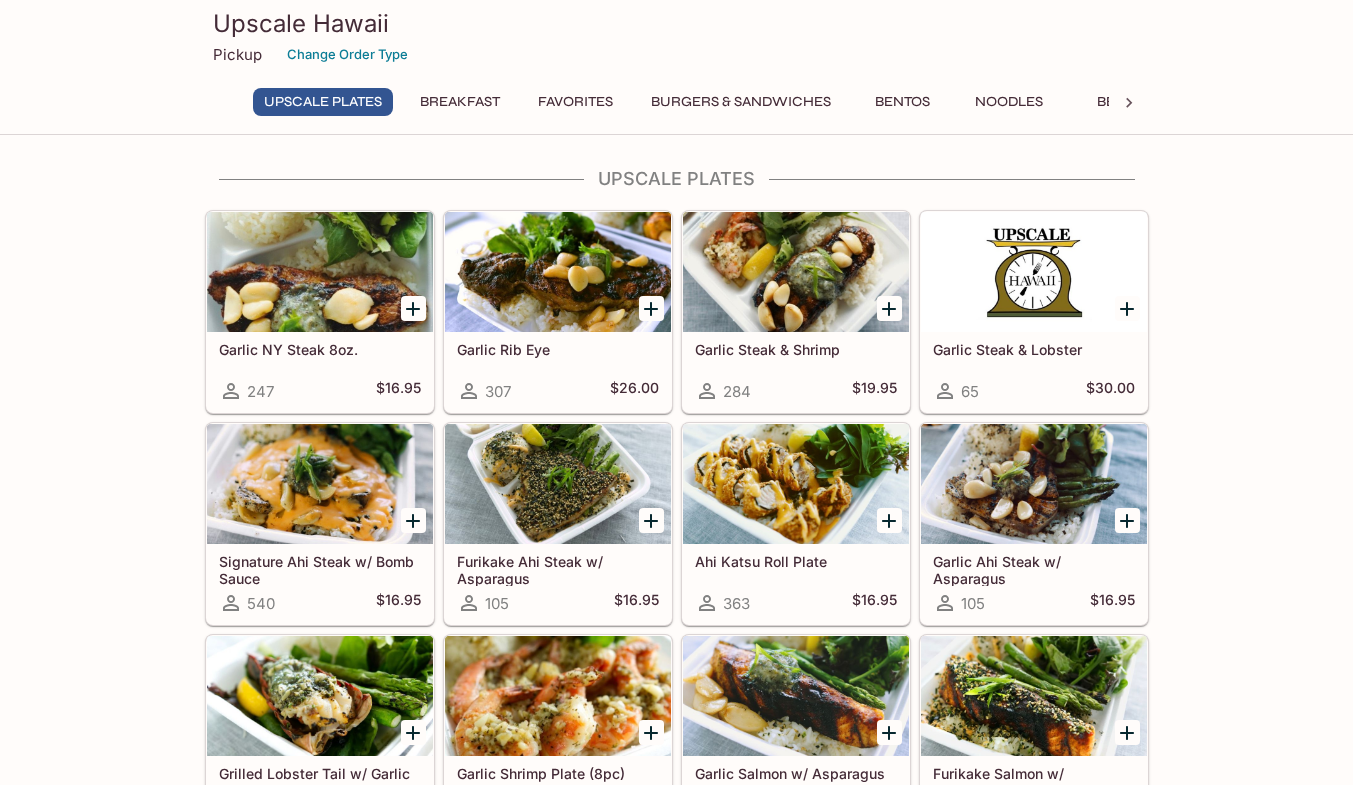 click on "Favorites" at bounding box center [575, 102] 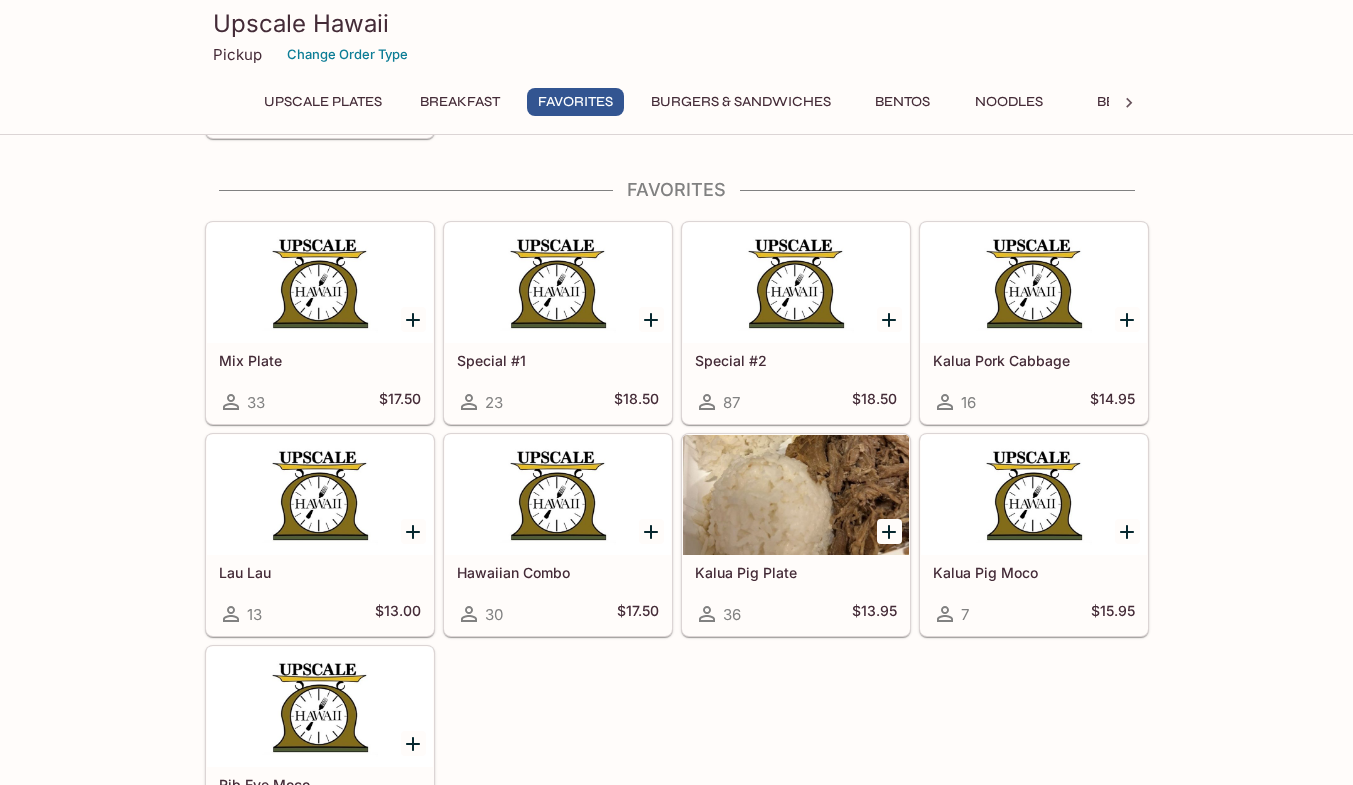 scroll, scrollTop: 2054, scrollLeft: 0, axis: vertical 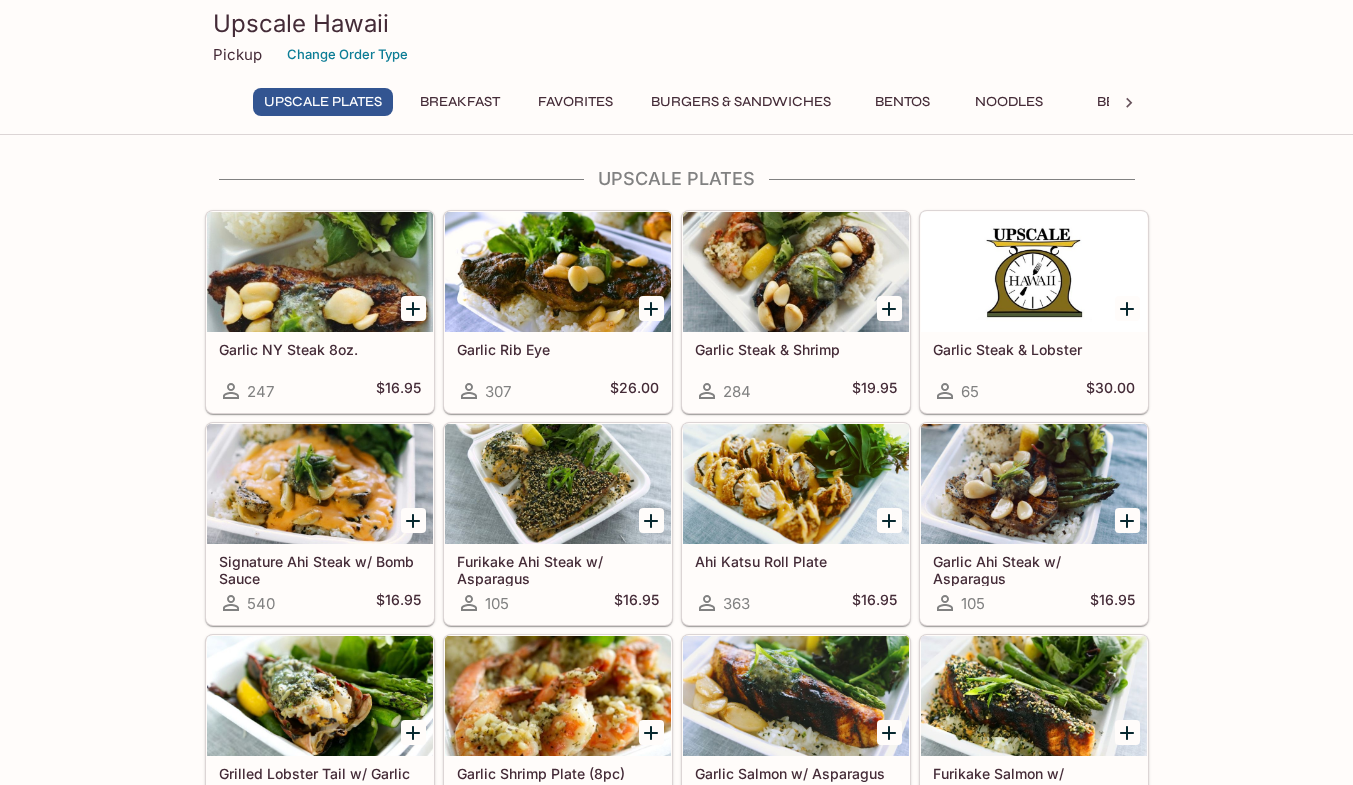 click at bounding box center (796, 484) 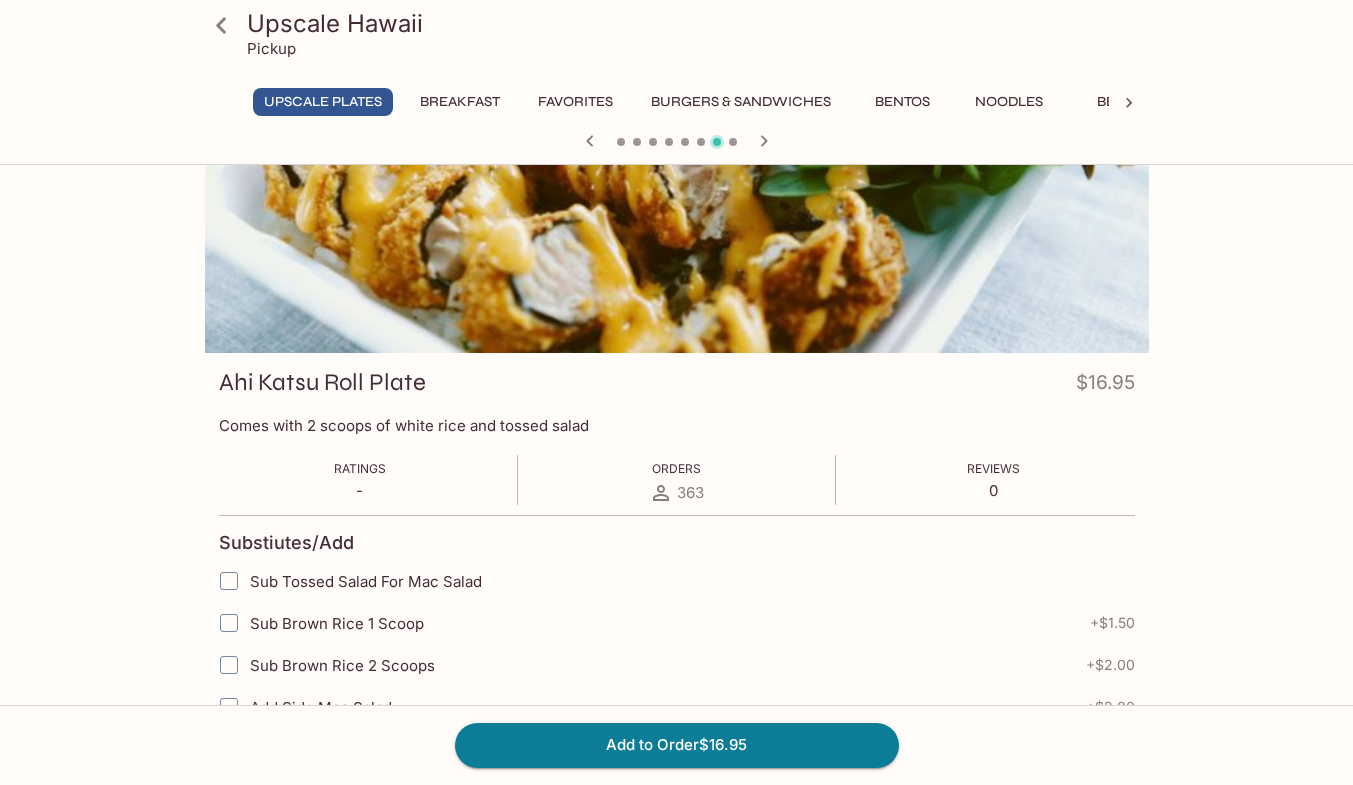 scroll, scrollTop: 0, scrollLeft: 0, axis: both 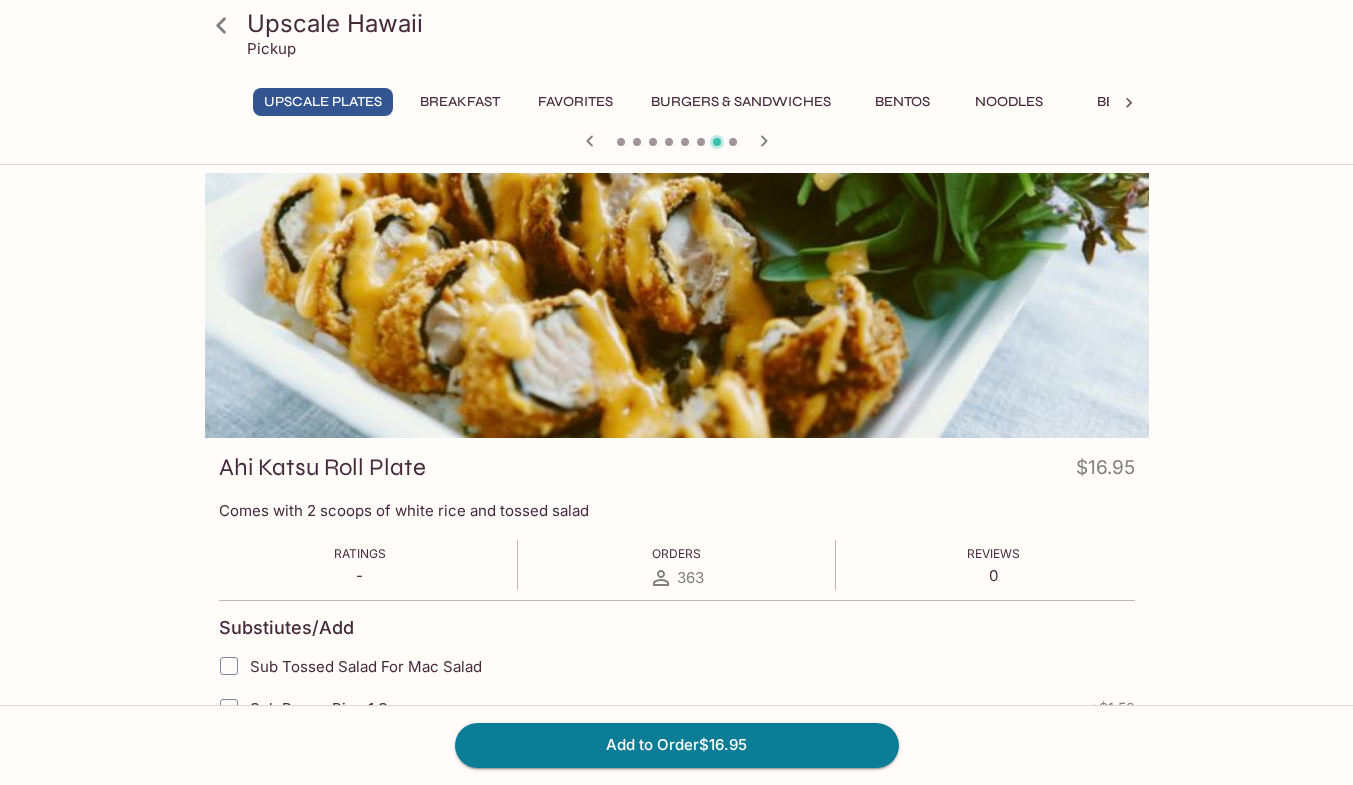 click 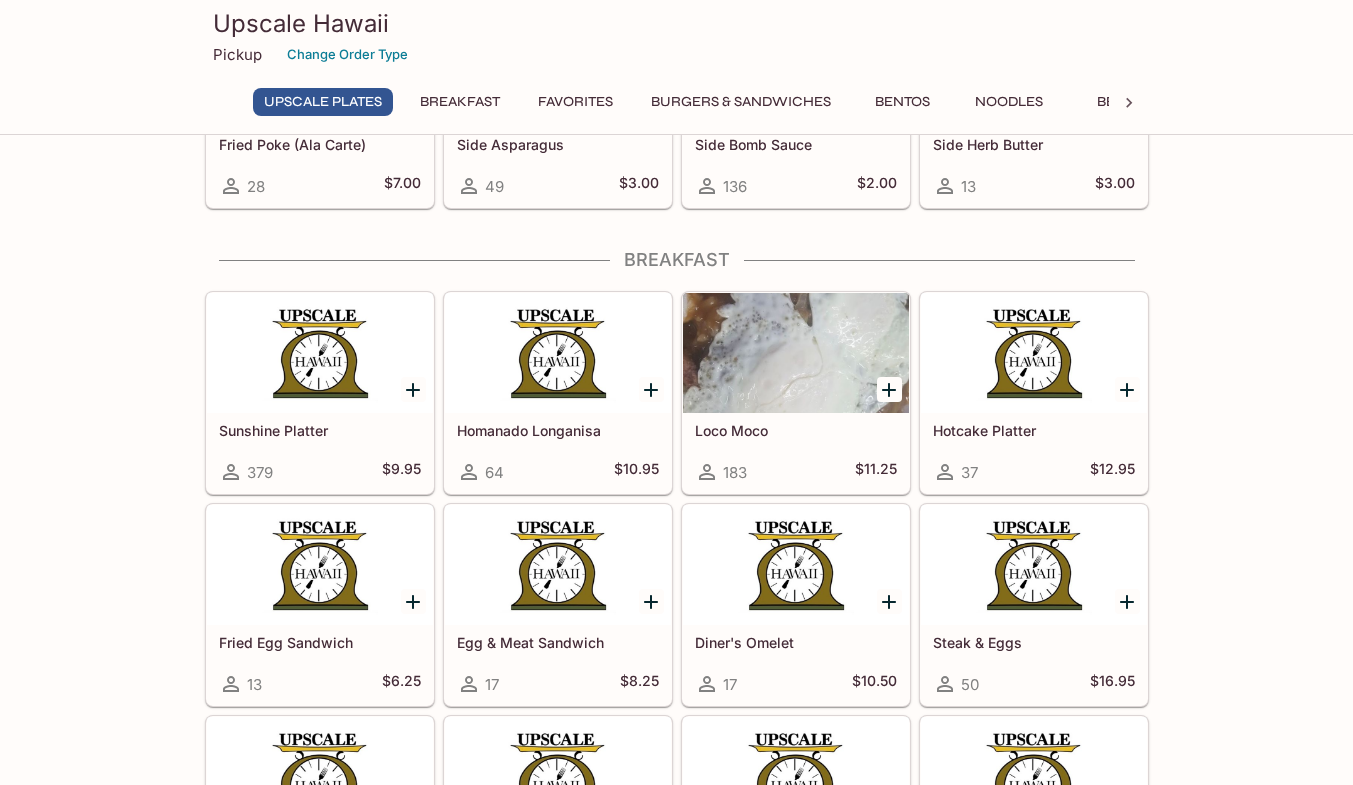 scroll, scrollTop: 1028, scrollLeft: 0, axis: vertical 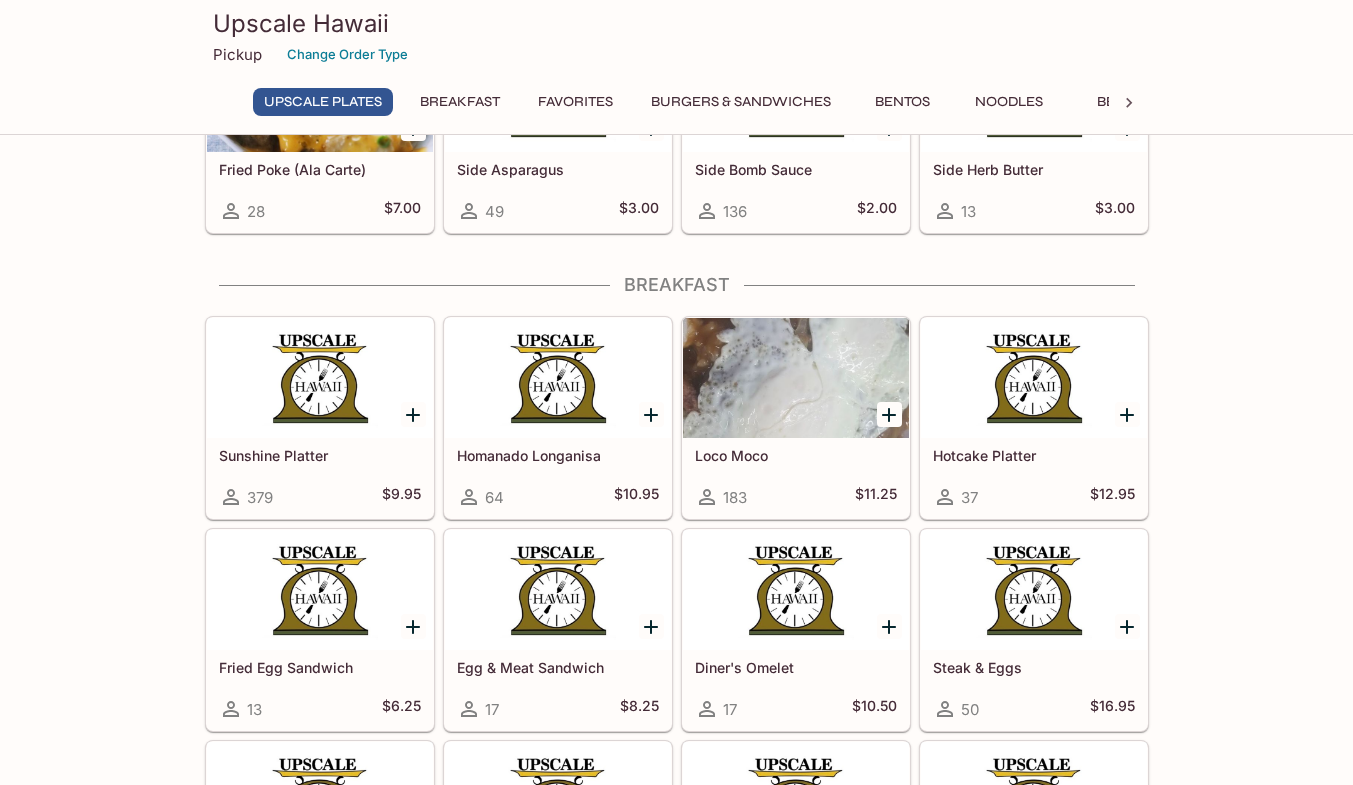 click on "Favorites" at bounding box center (575, 102) 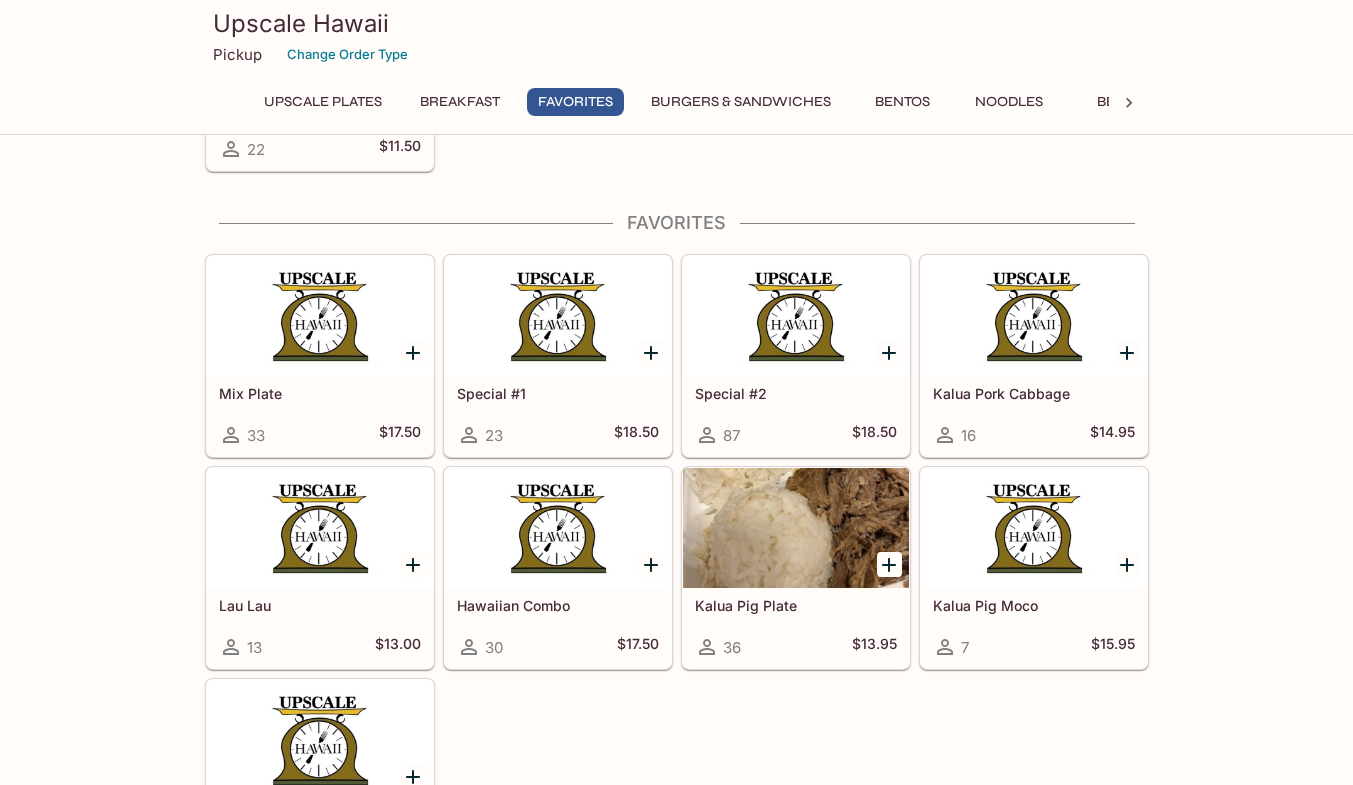 scroll, scrollTop: 2054, scrollLeft: 0, axis: vertical 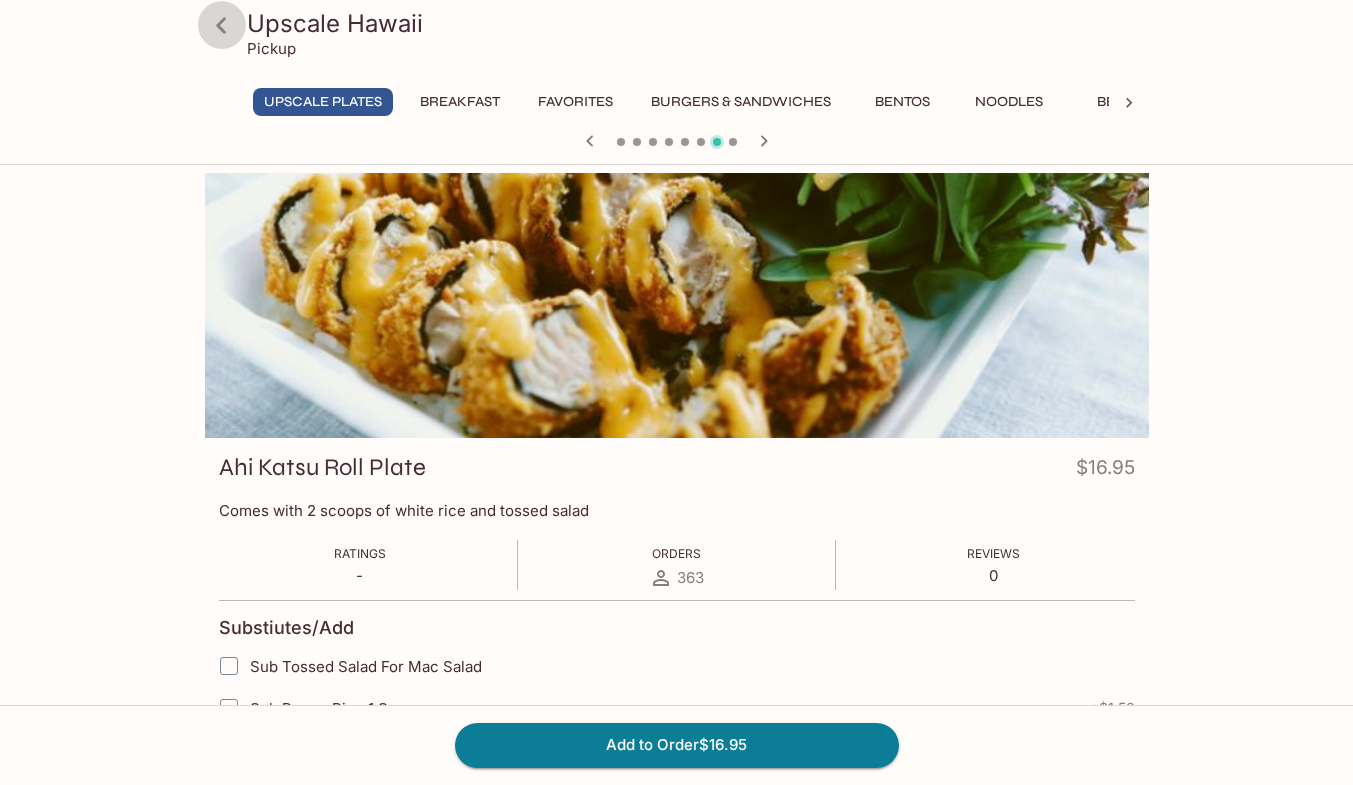click 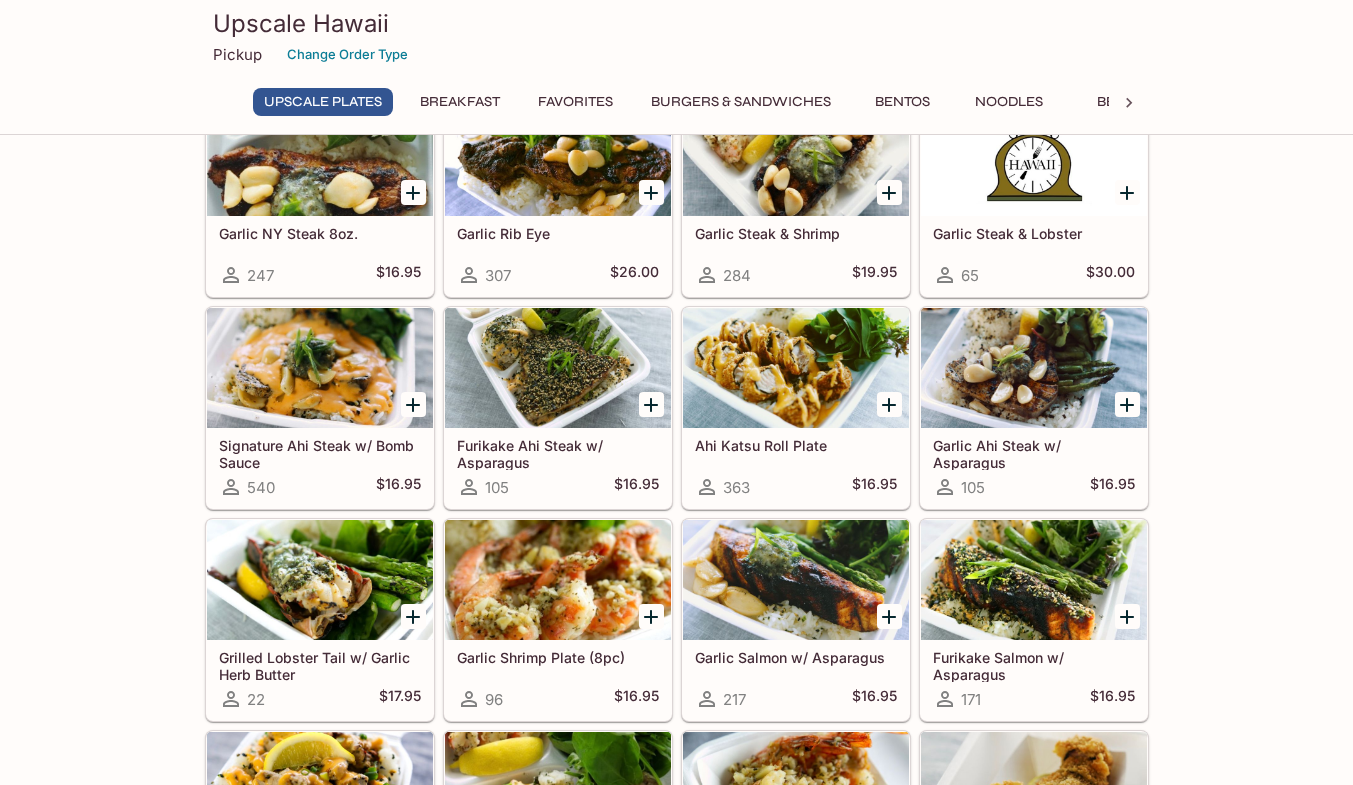 scroll, scrollTop: 0, scrollLeft: 0, axis: both 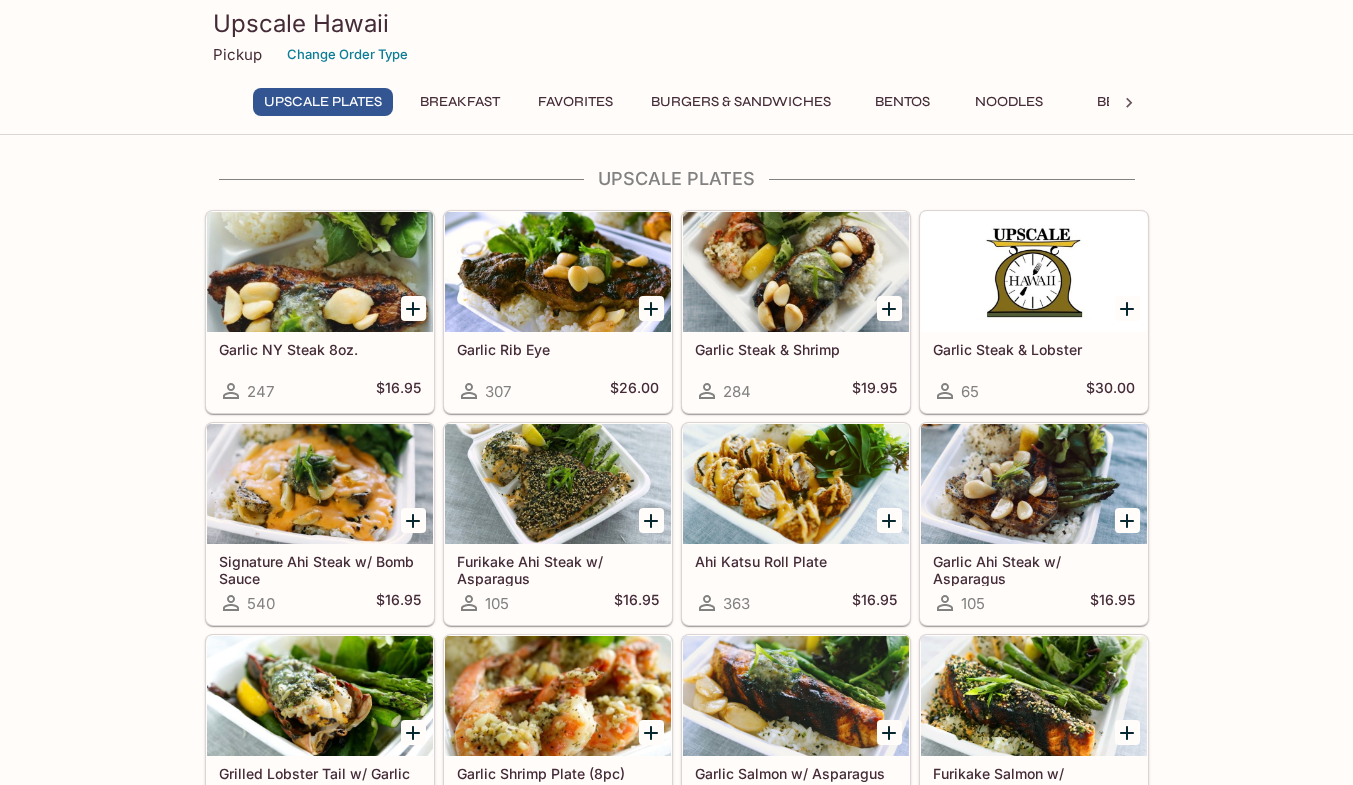 click at bounding box center (320, 272) 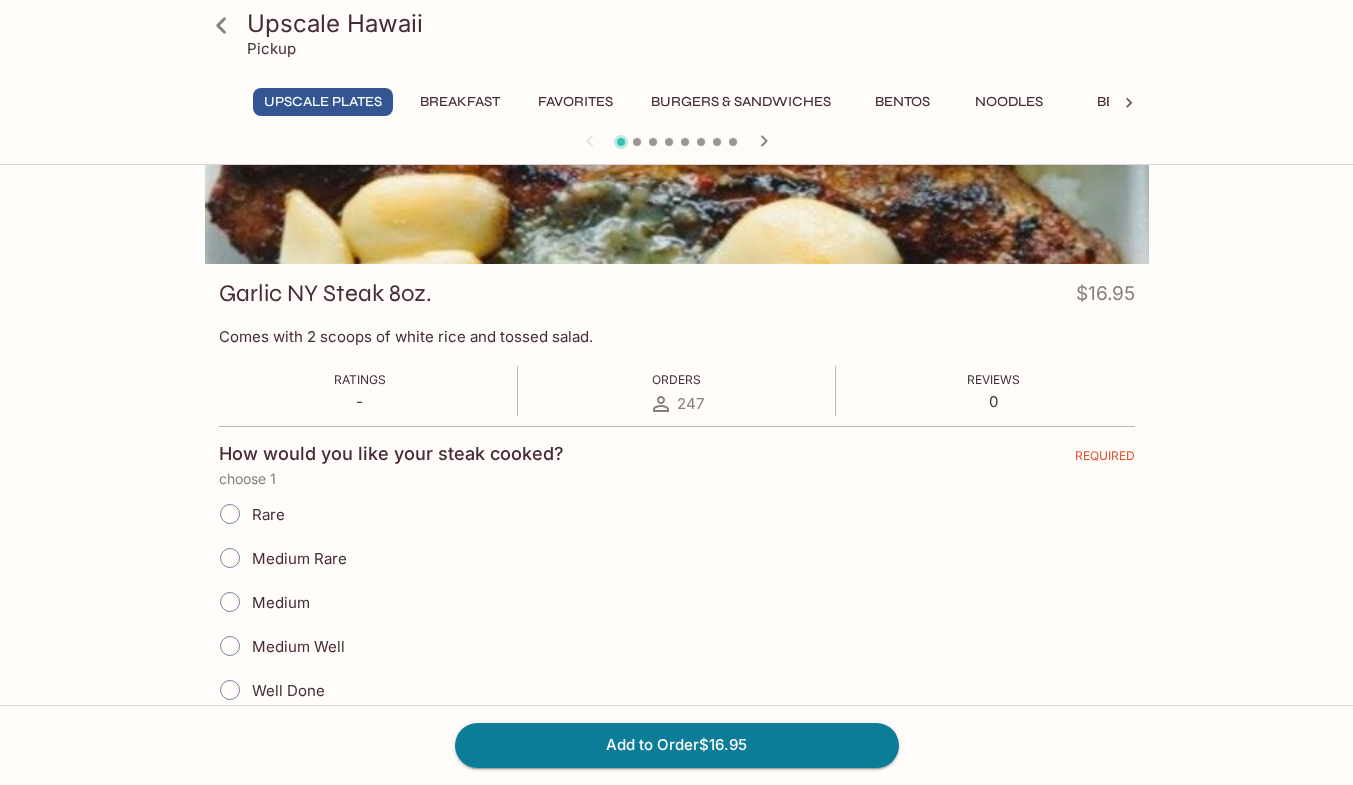 scroll, scrollTop: 0, scrollLeft: 0, axis: both 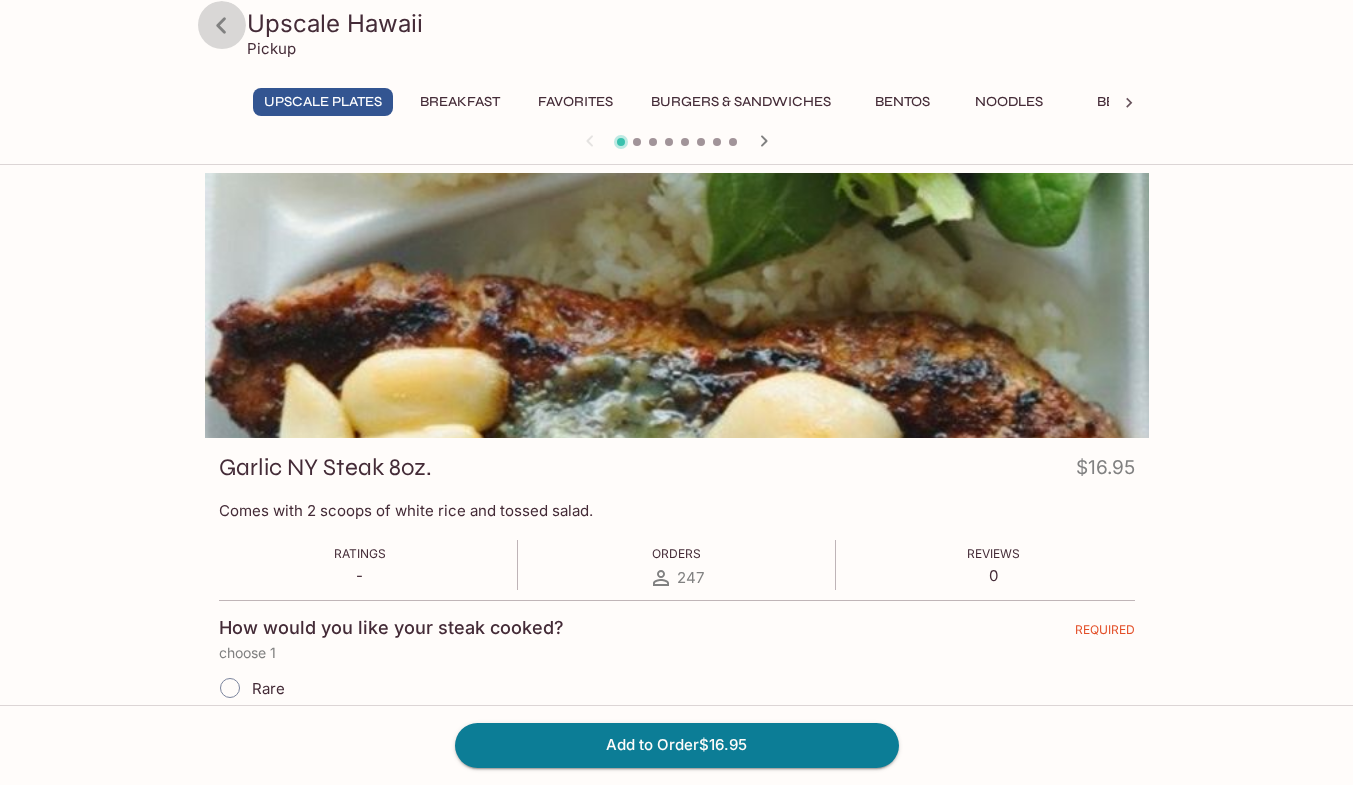 click 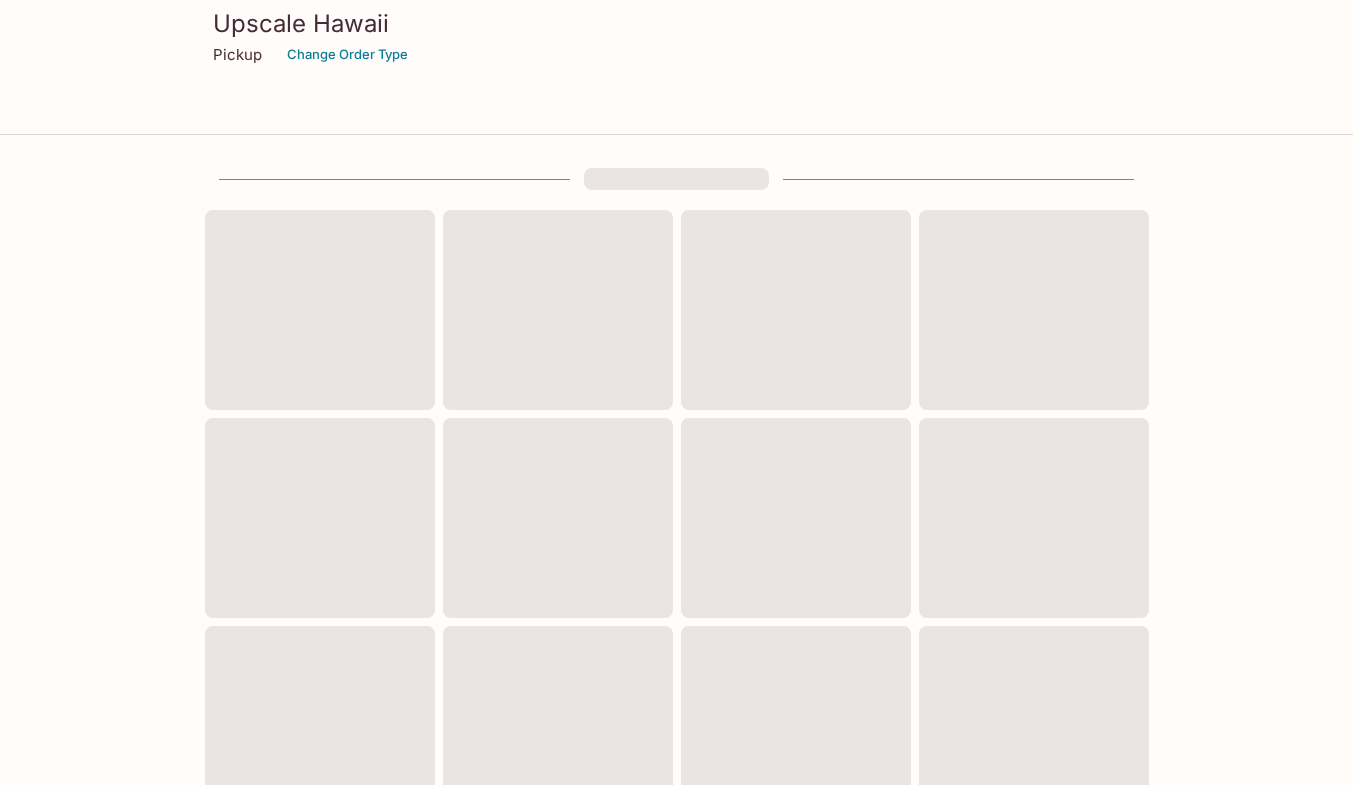 scroll, scrollTop: 522, scrollLeft: 0, axis: vertical 